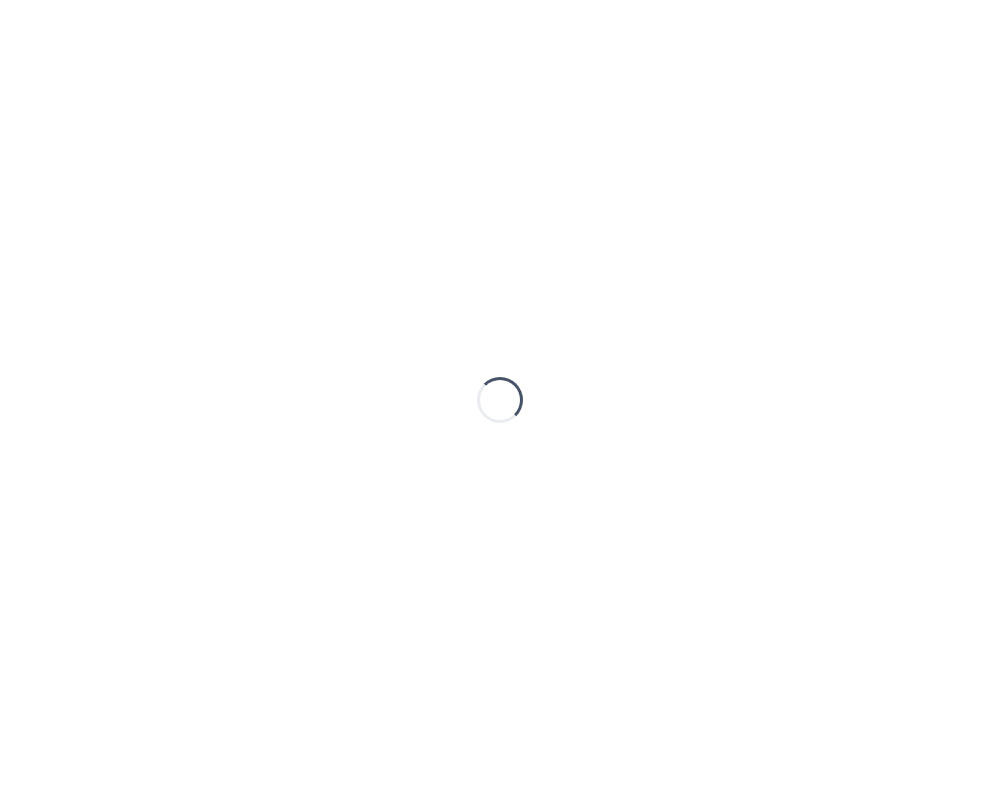 scroll, scrollTop: 0, scrollLeft: 0, axis: both 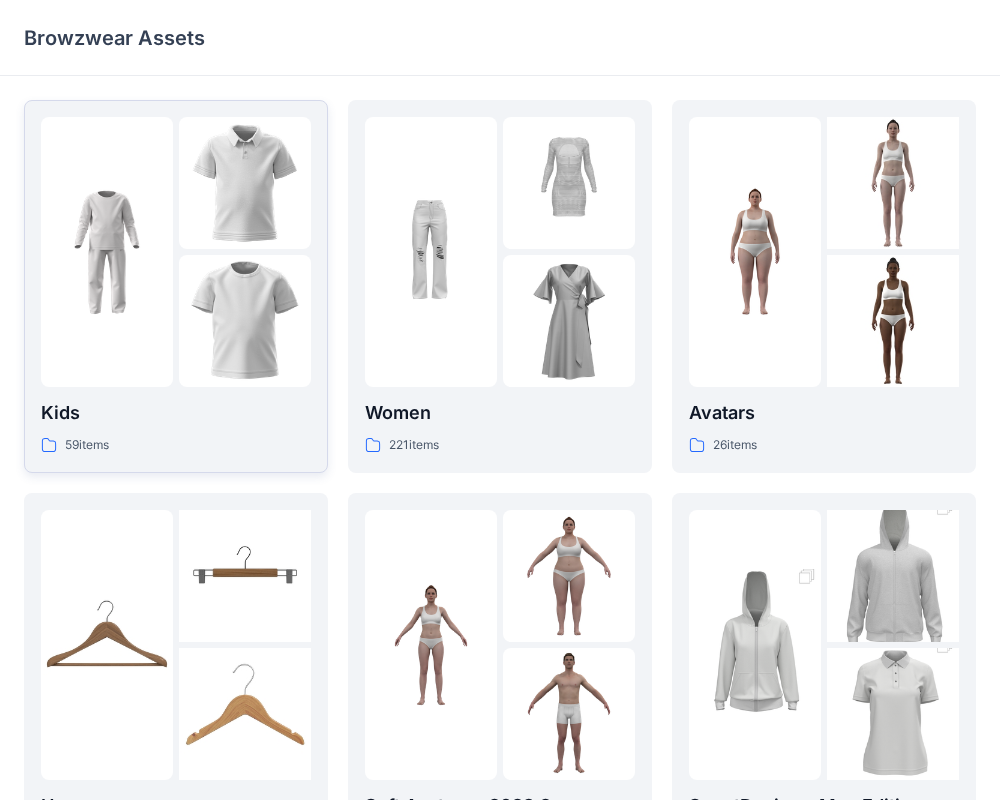 click at bounding box center (107, 252) 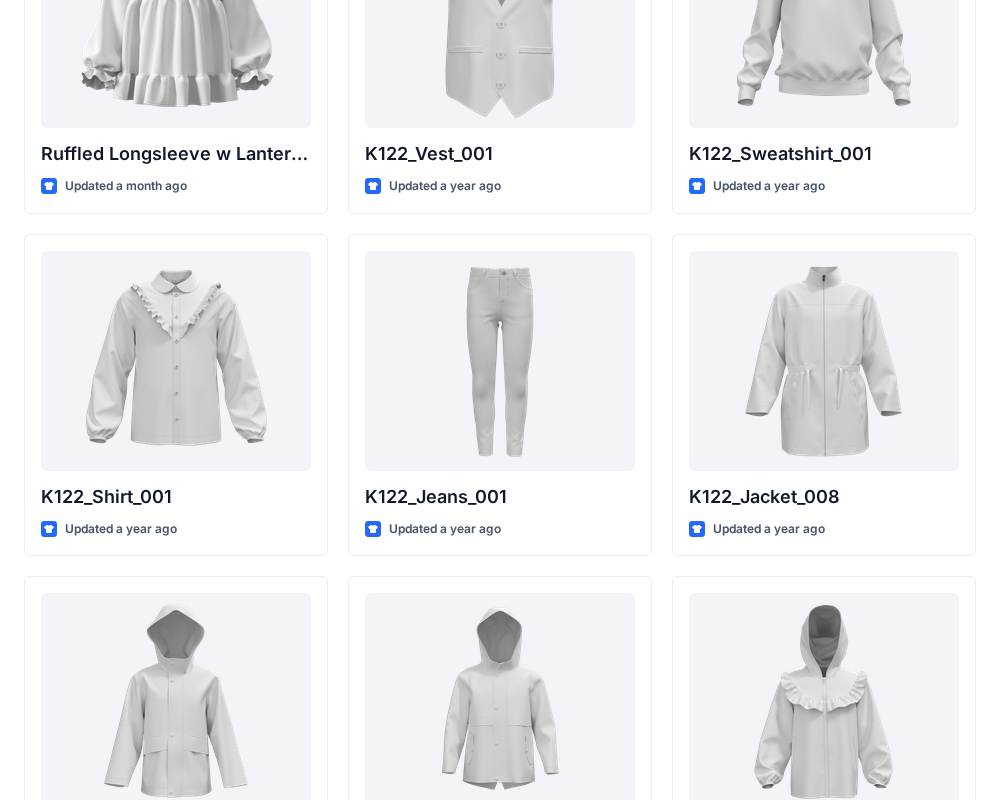 scroll, scrollTop: 0, scrollLeft: 0, axis: both 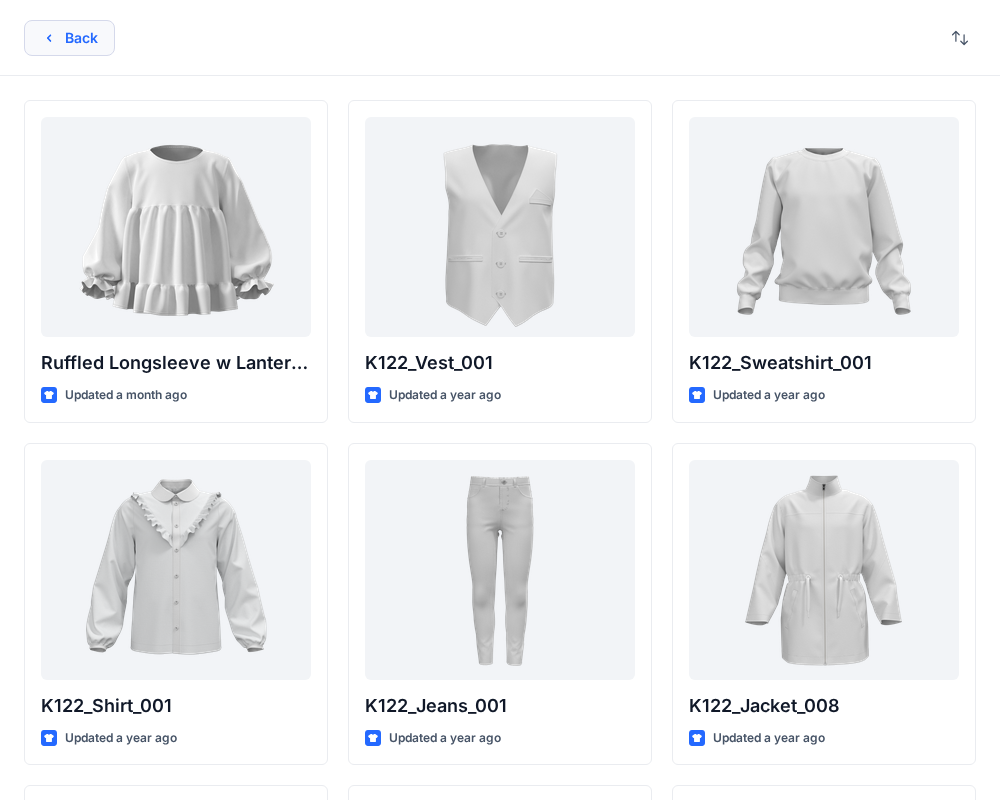 click on "Back" at bounding box center (69, 38) 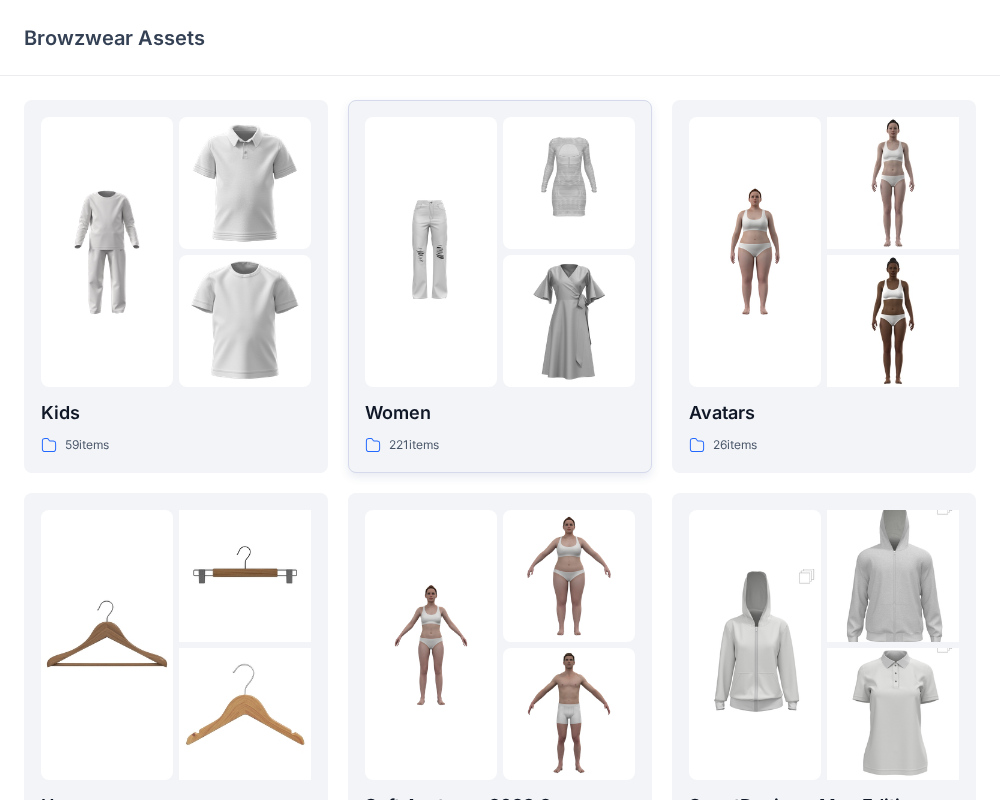 click at bounding box center [431, 252] 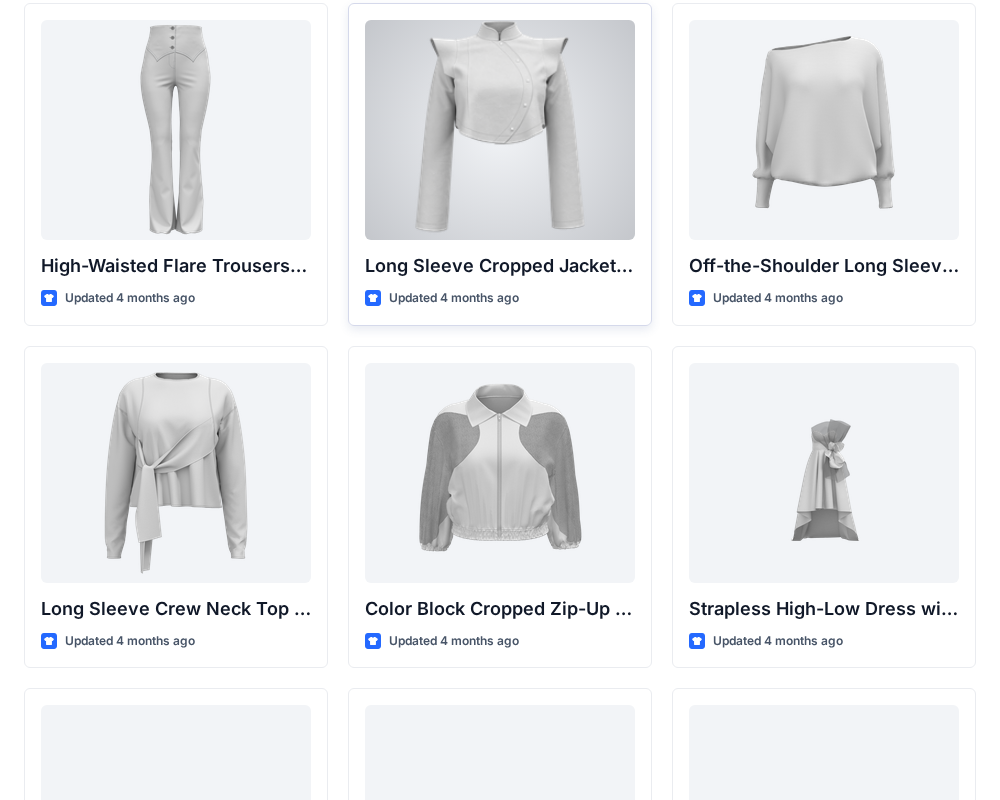 scroll, scrollTop: 0, scrollLeft: 0, axis: both 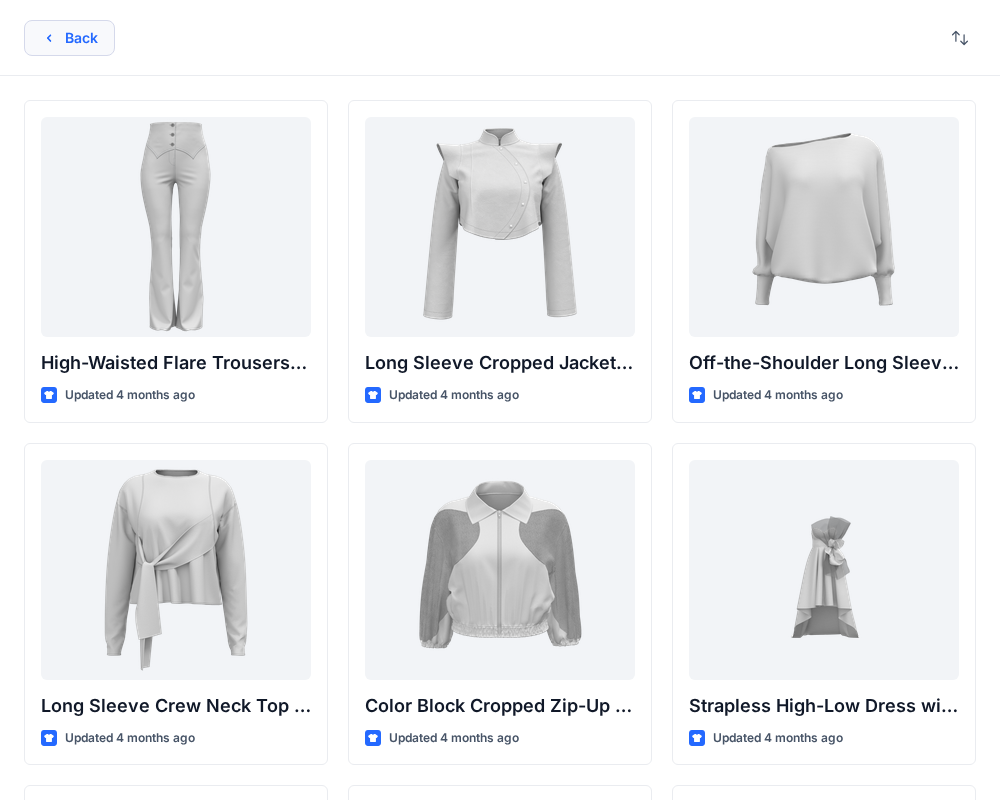 click on "Back" at bounding box center [69, 38] 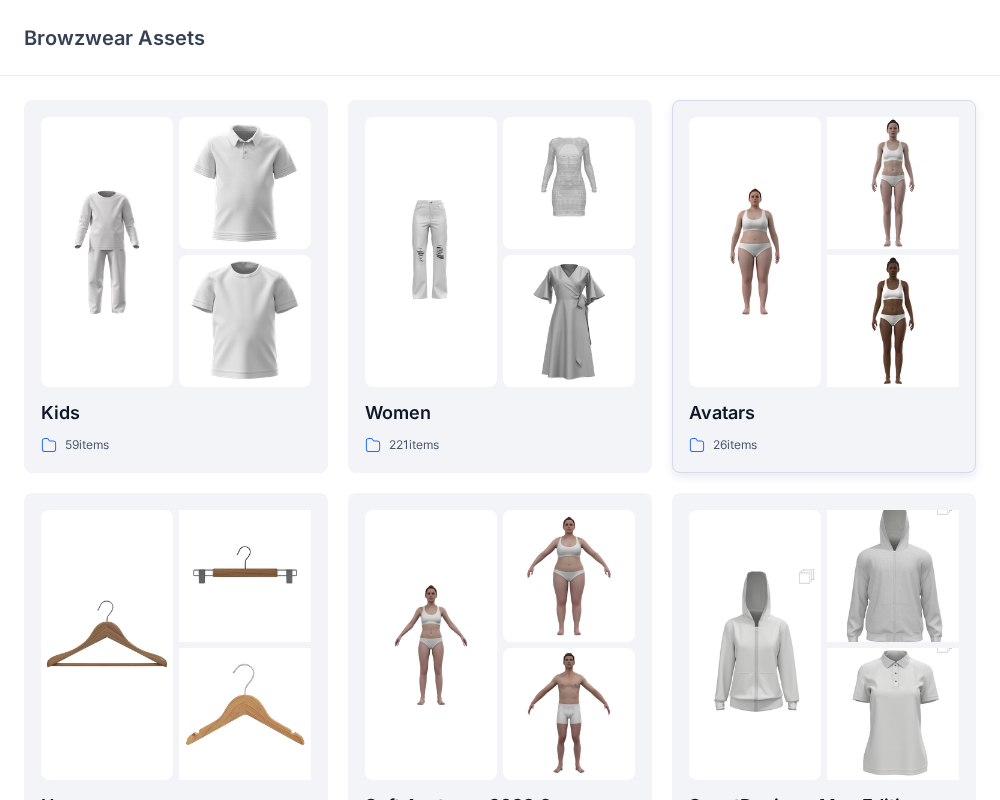 click at bounding box center [893, 183] 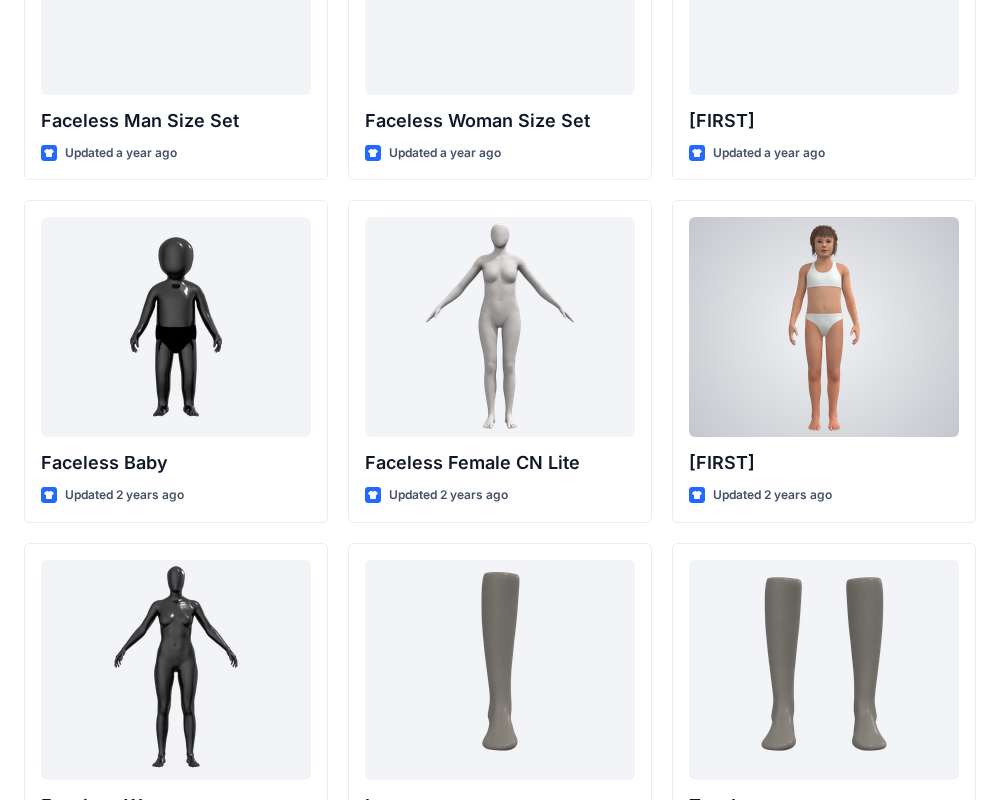 scroll, scrollTop: 1269, scrollLeft: 0, axis: vertical 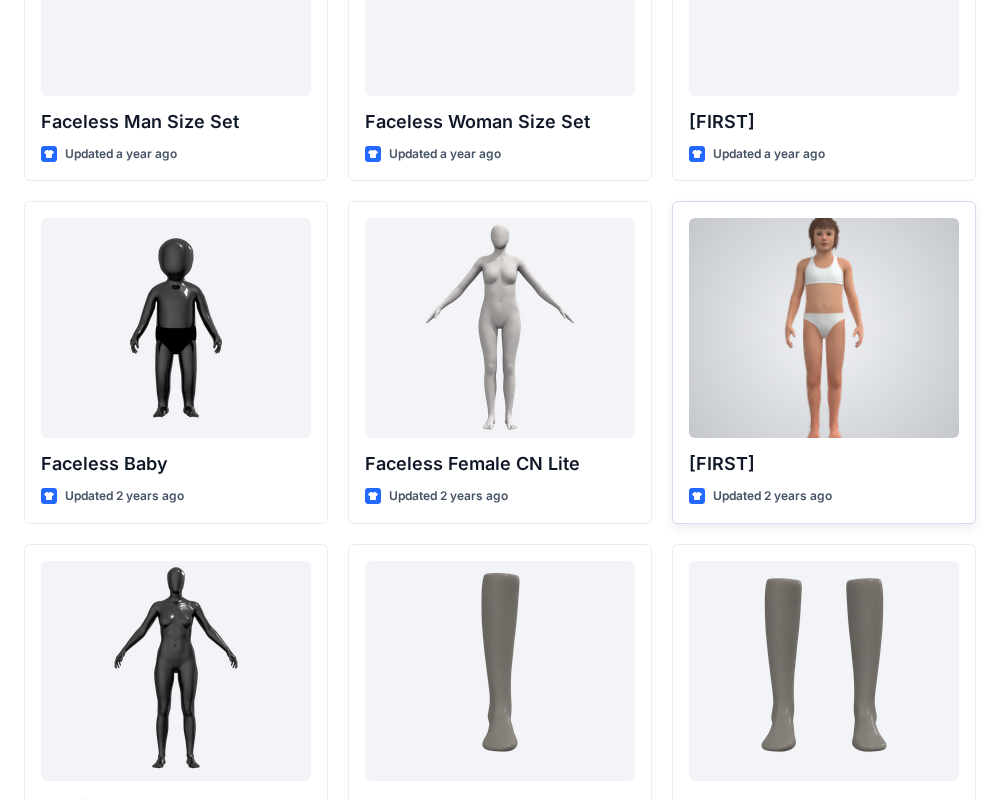 click at bounding box center [824, 328] 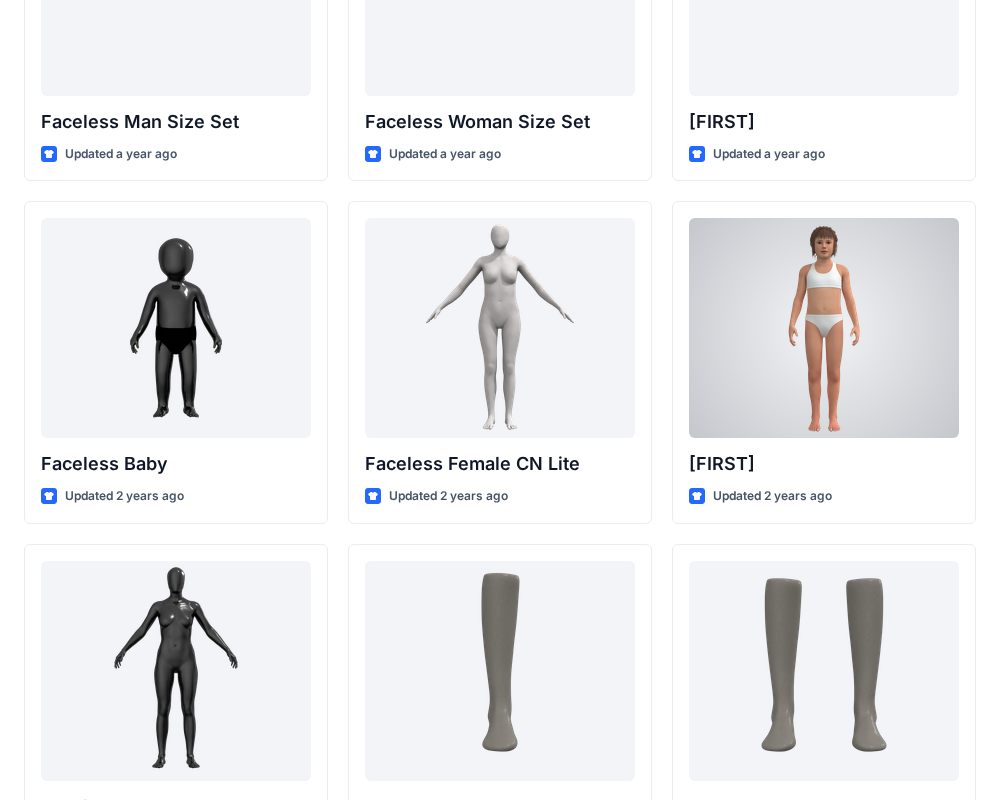 scroll, scrollTop: 0, scrollLeft: 0, axis: both 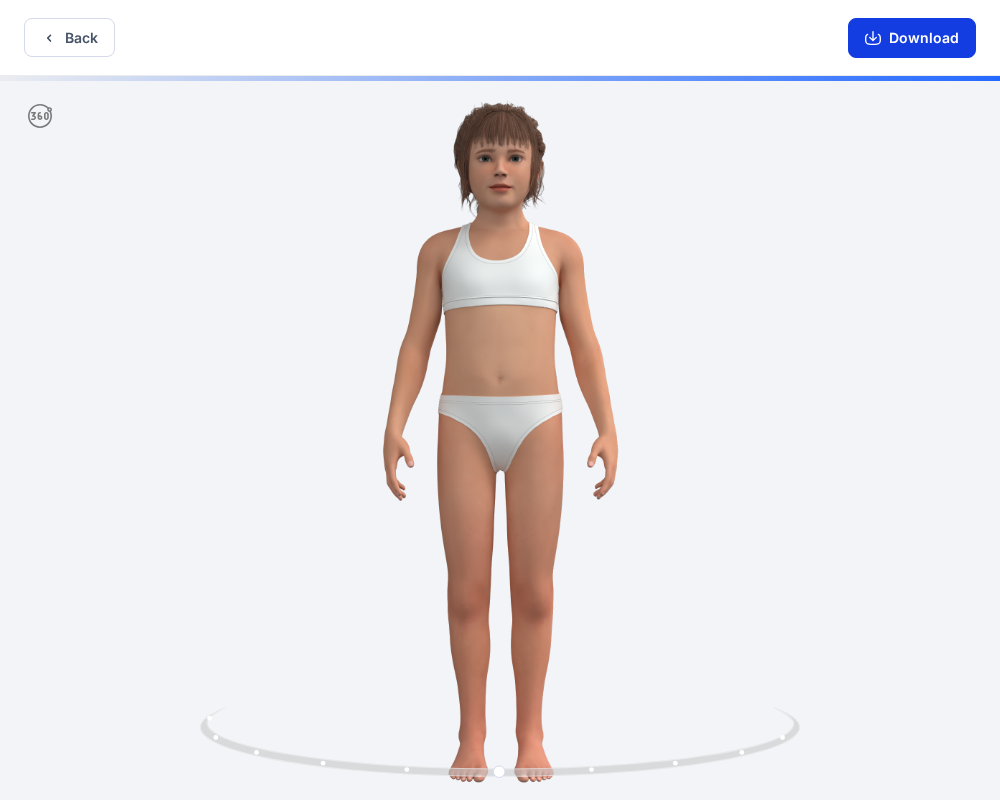 click on "Download" at bounding box center (912, 38) 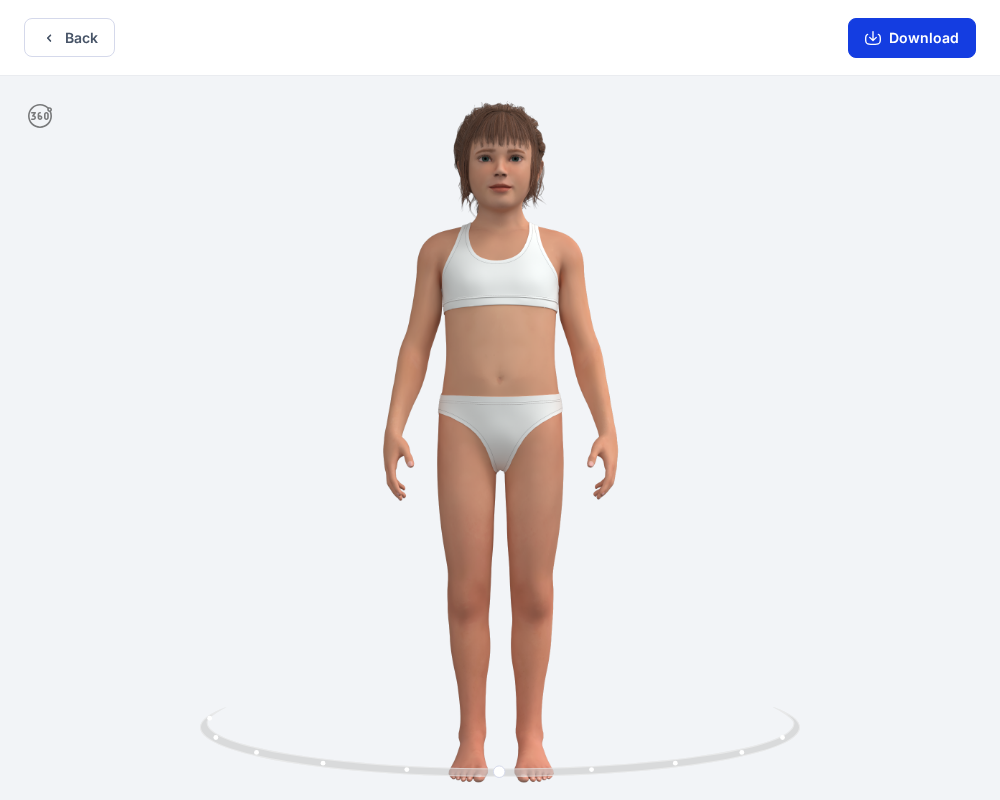 click on "Download" at bounding box center (912, 38) 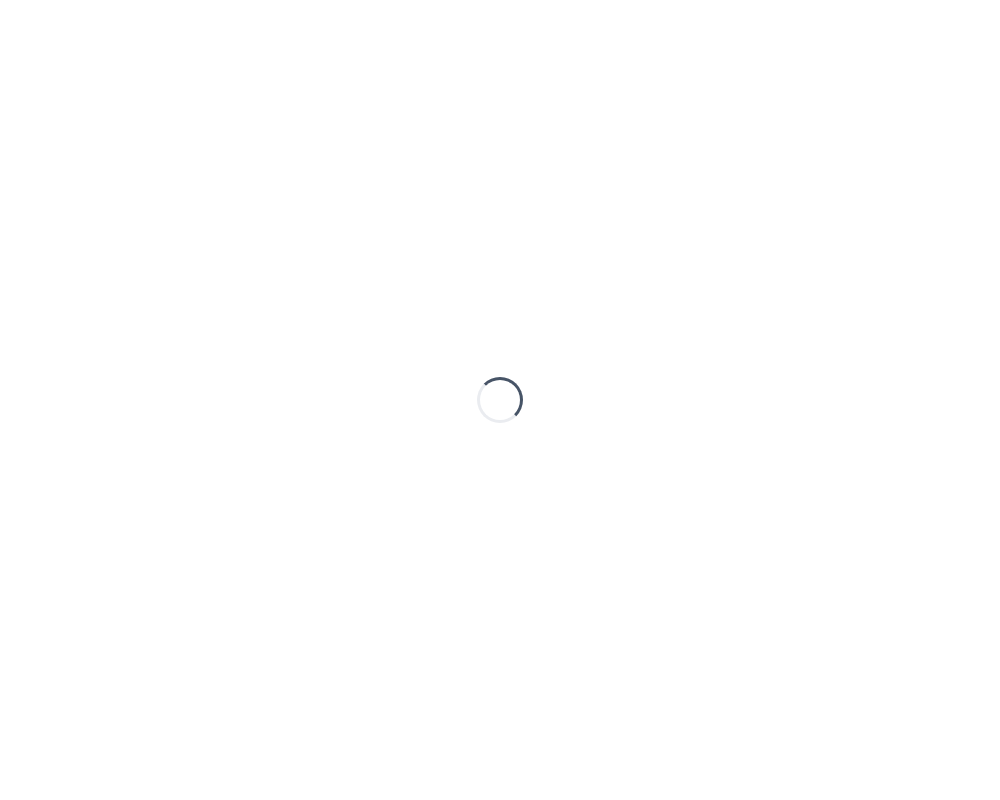 scroll, scrollTop: 0, scrollLeft: 0, axis: both 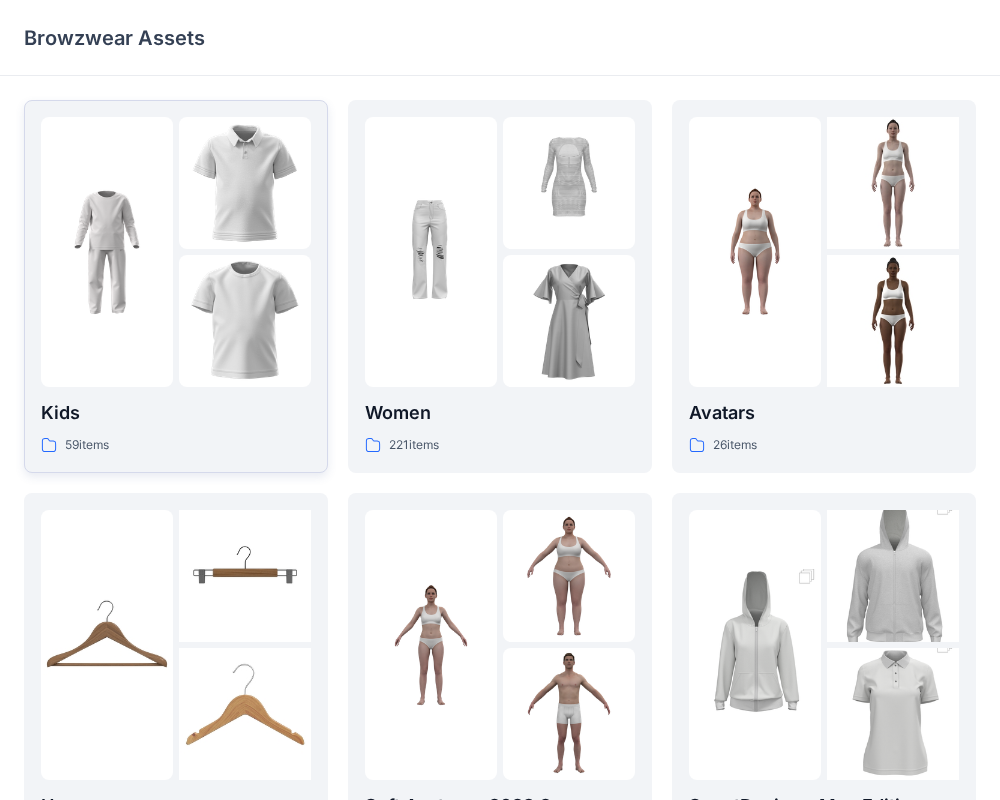 click at bounding box center (107, 252) 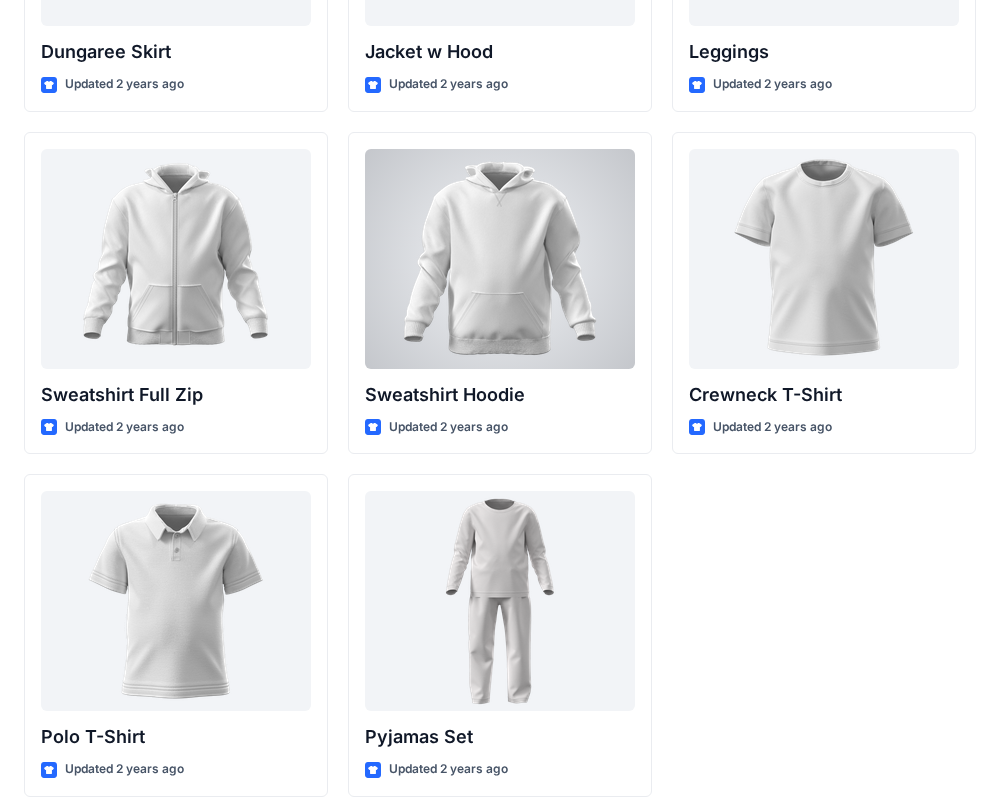 scroll, scrollTop: 6155, scrollLeft: 0, axis: vertical 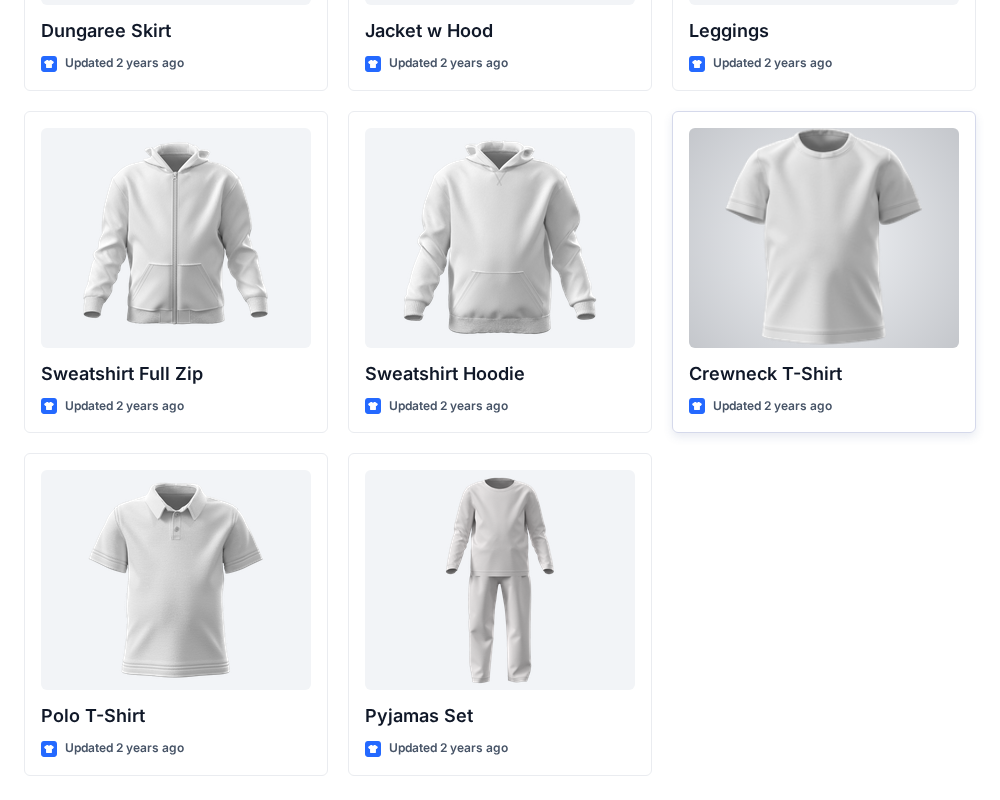 click at bounding box center [824, 238] 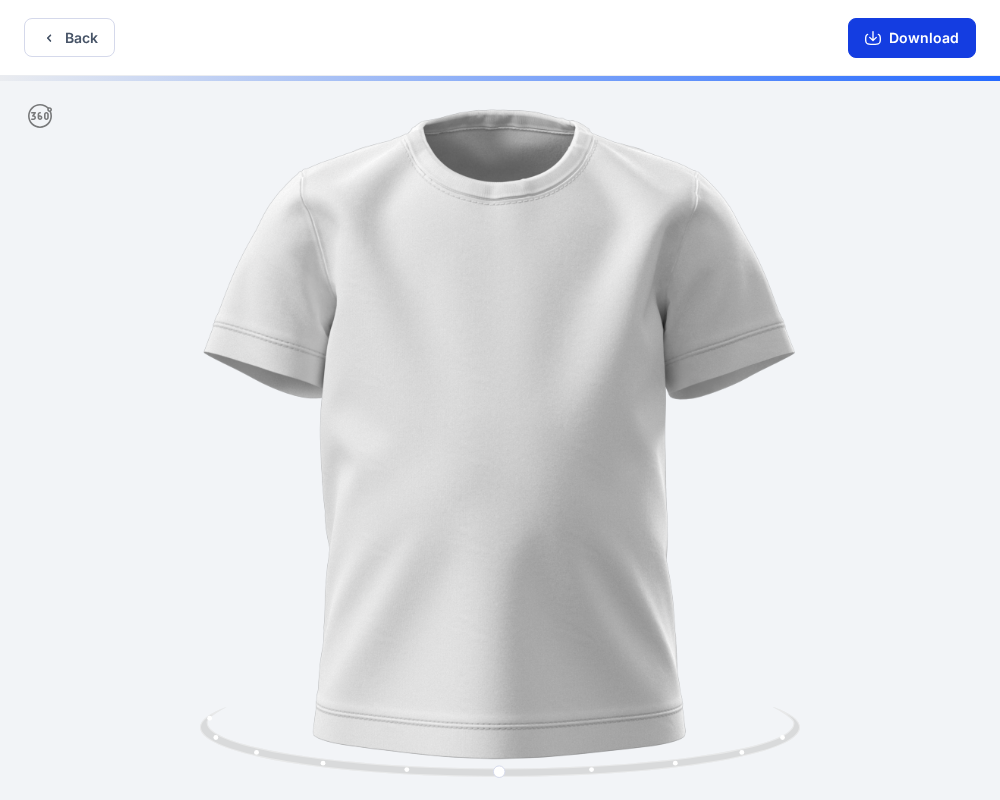 click on "Download" at bounding box center (912, 38) 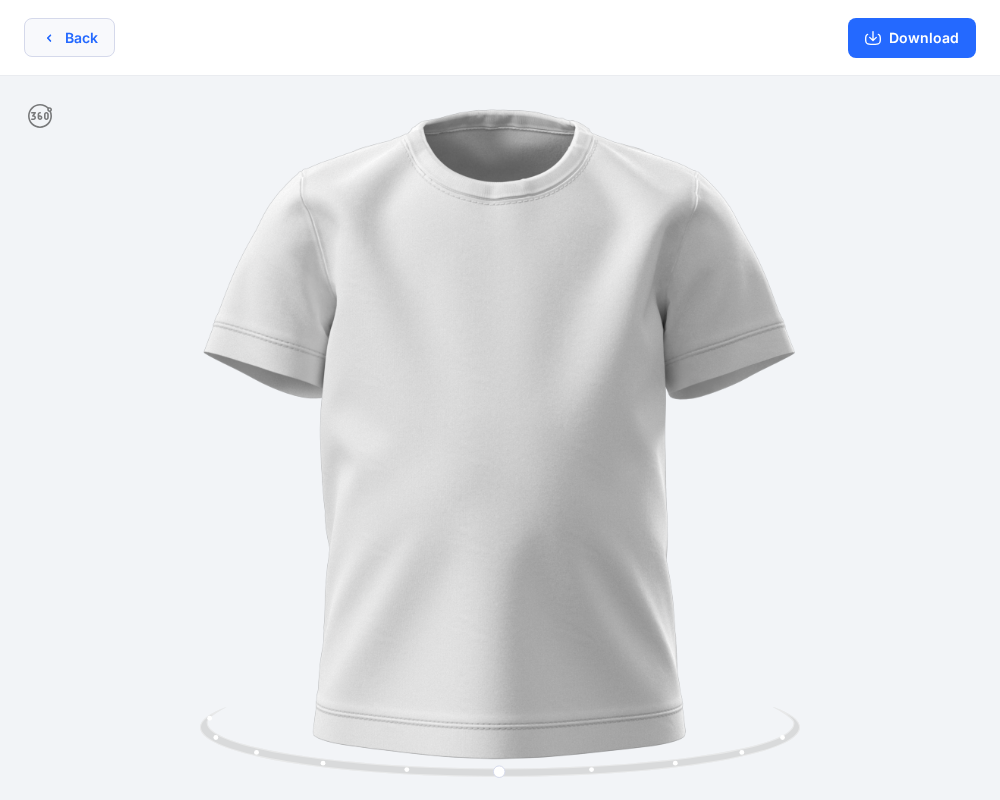 click on "Back" at bounding box center [69, 37] 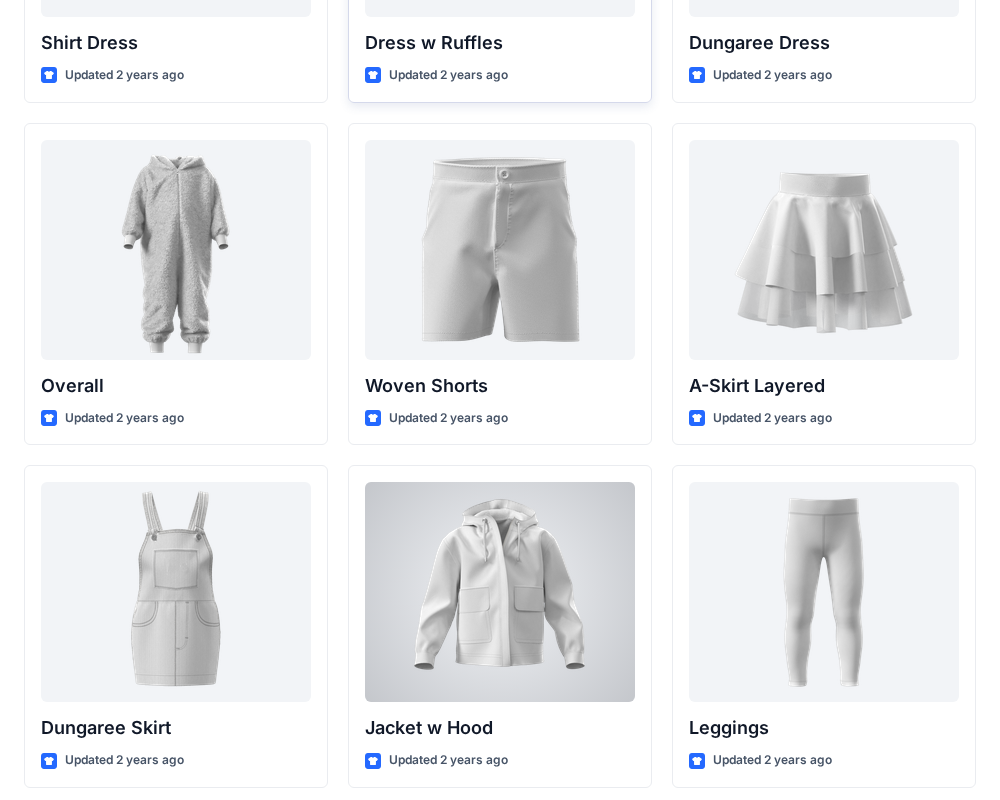 scroll, scrollTop: 5417, scrollLeft: 0, axis: vertical 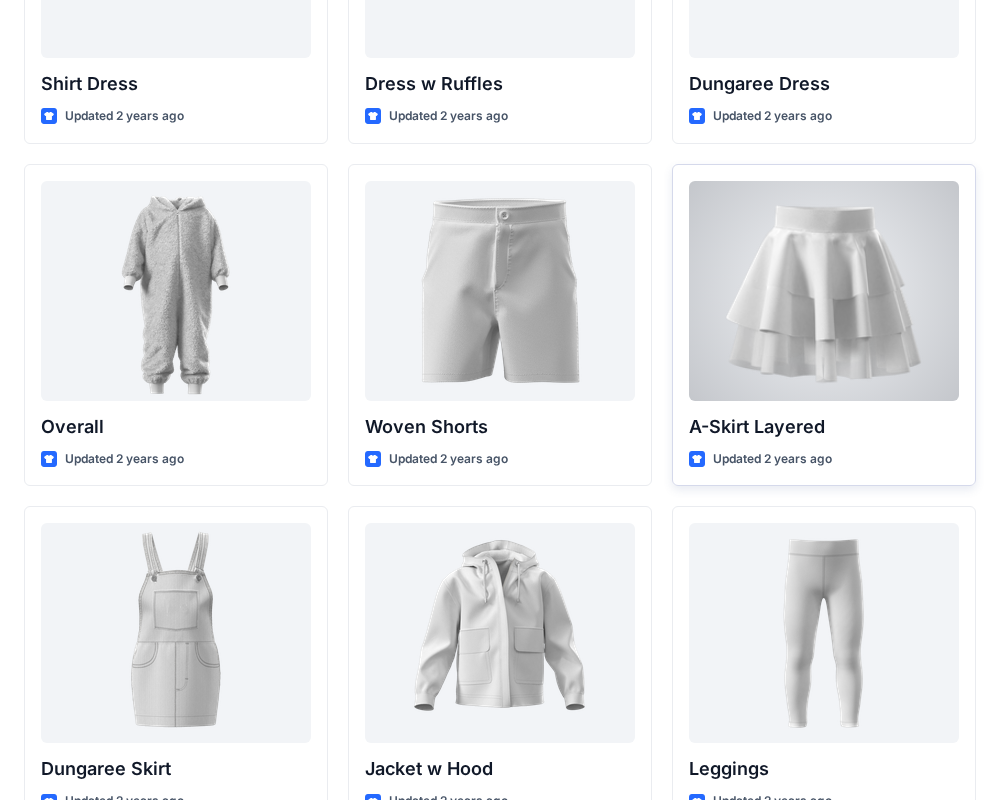 click at bounding box center (824, 291) 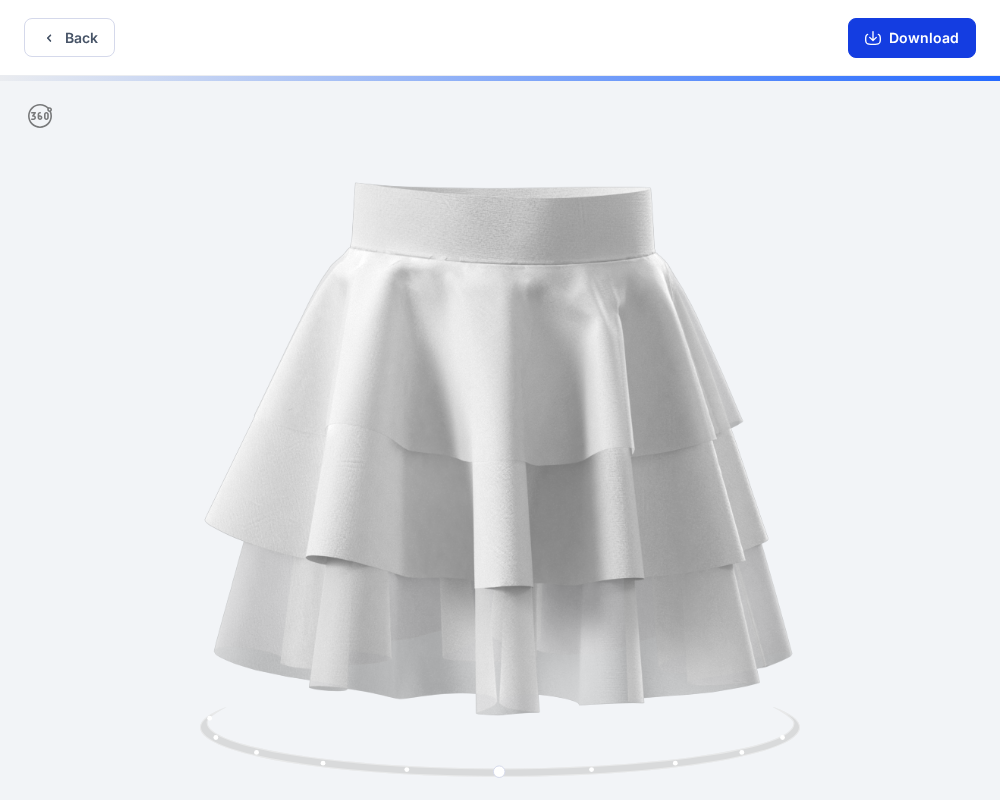 click 